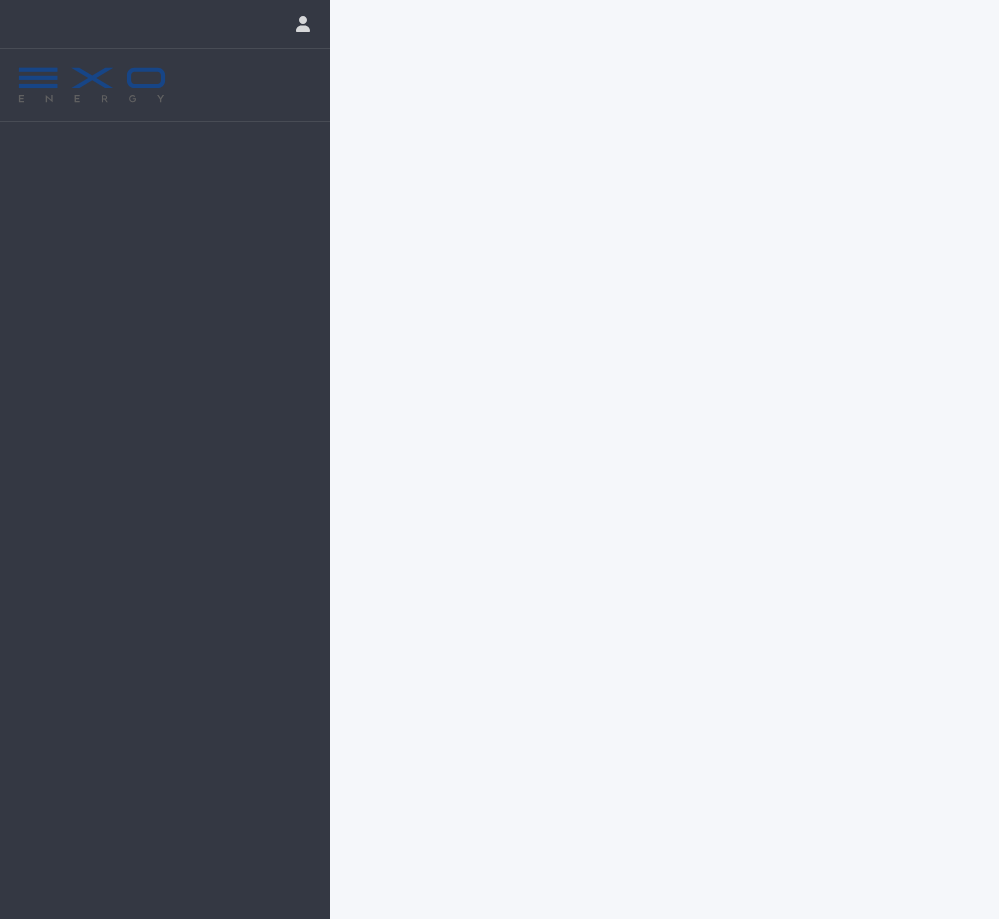 scroll, scrollTop: 0, scrollLeft: 0, axis: both 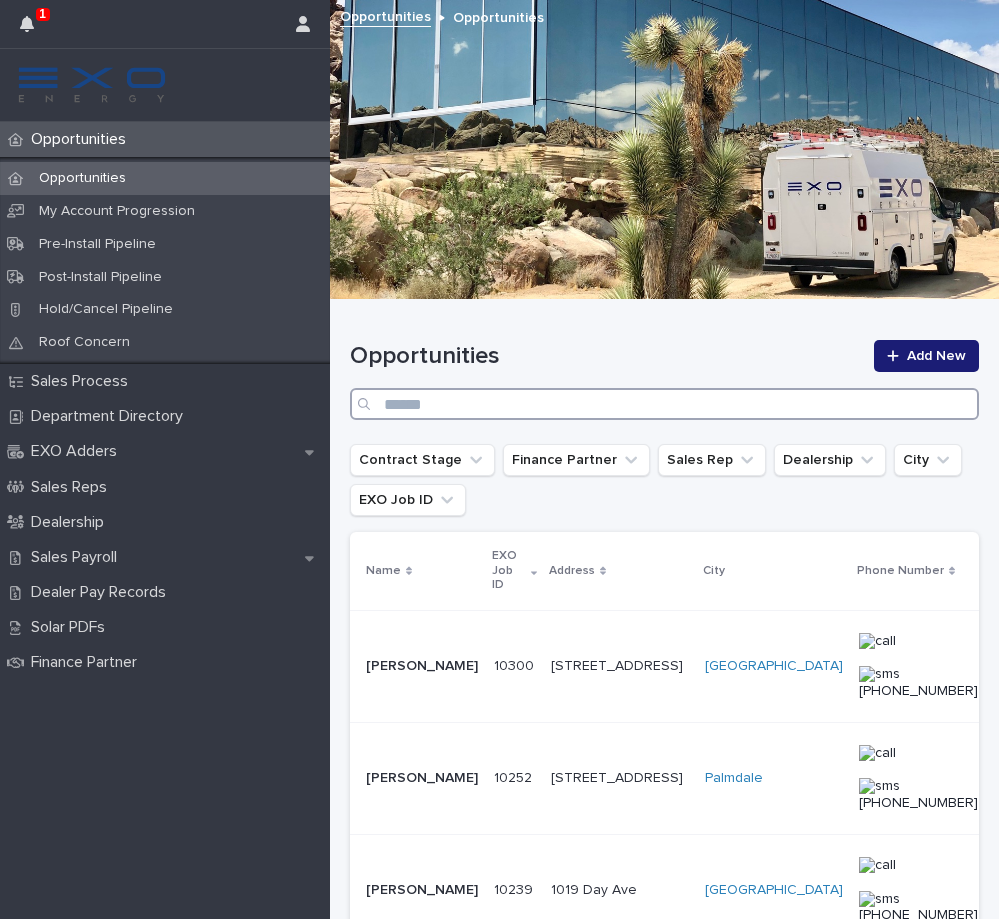 click at bounding box center [664, 404] 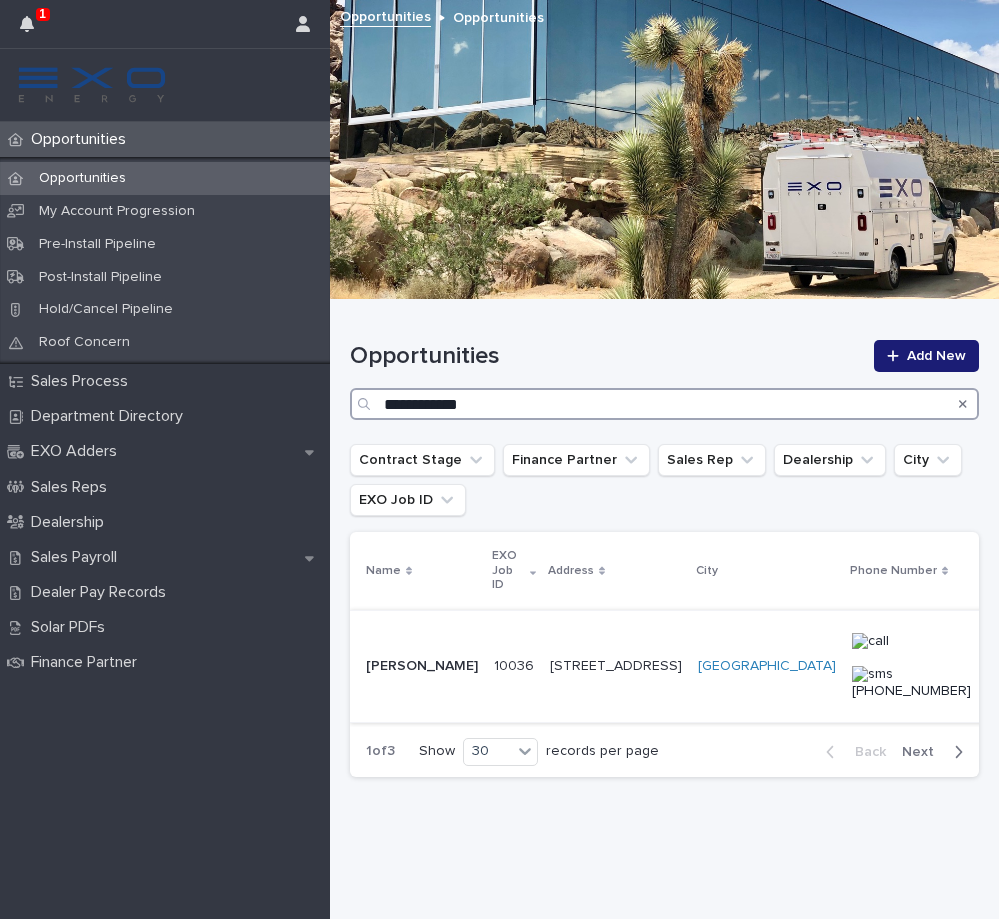 type on "**********" 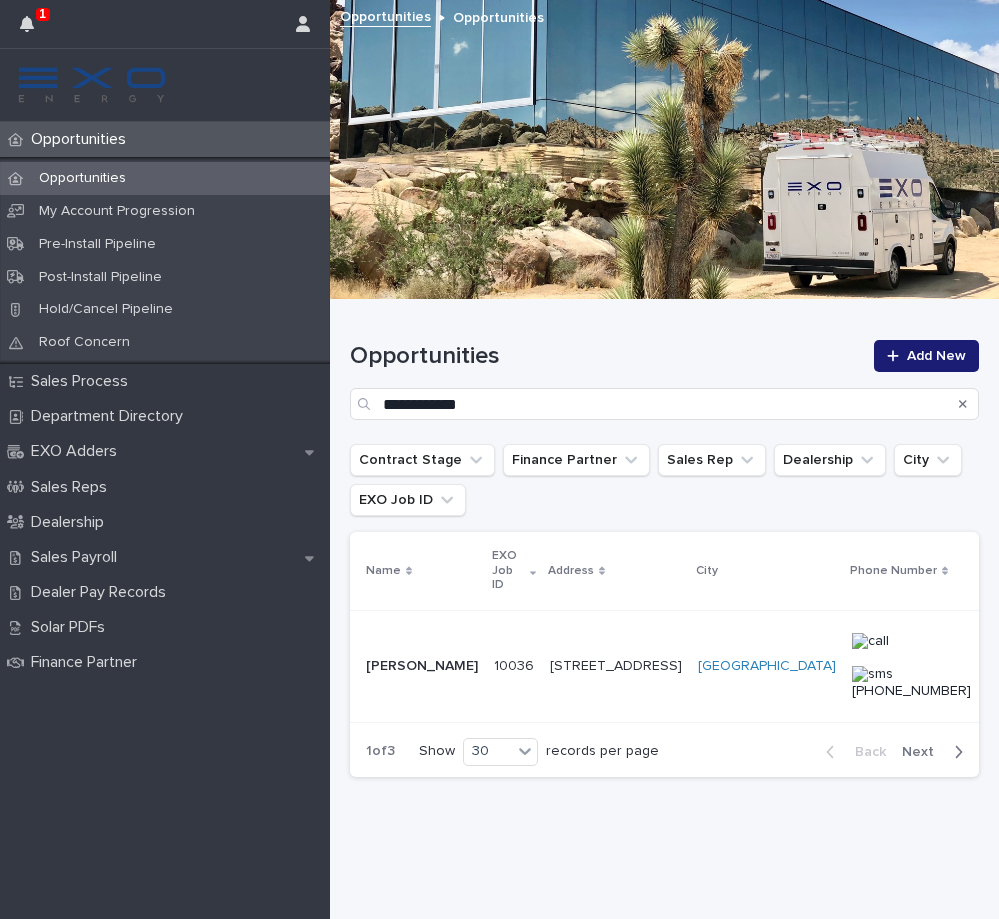 click on "[PERSON_NAME]" at bounding box center (422, 666) 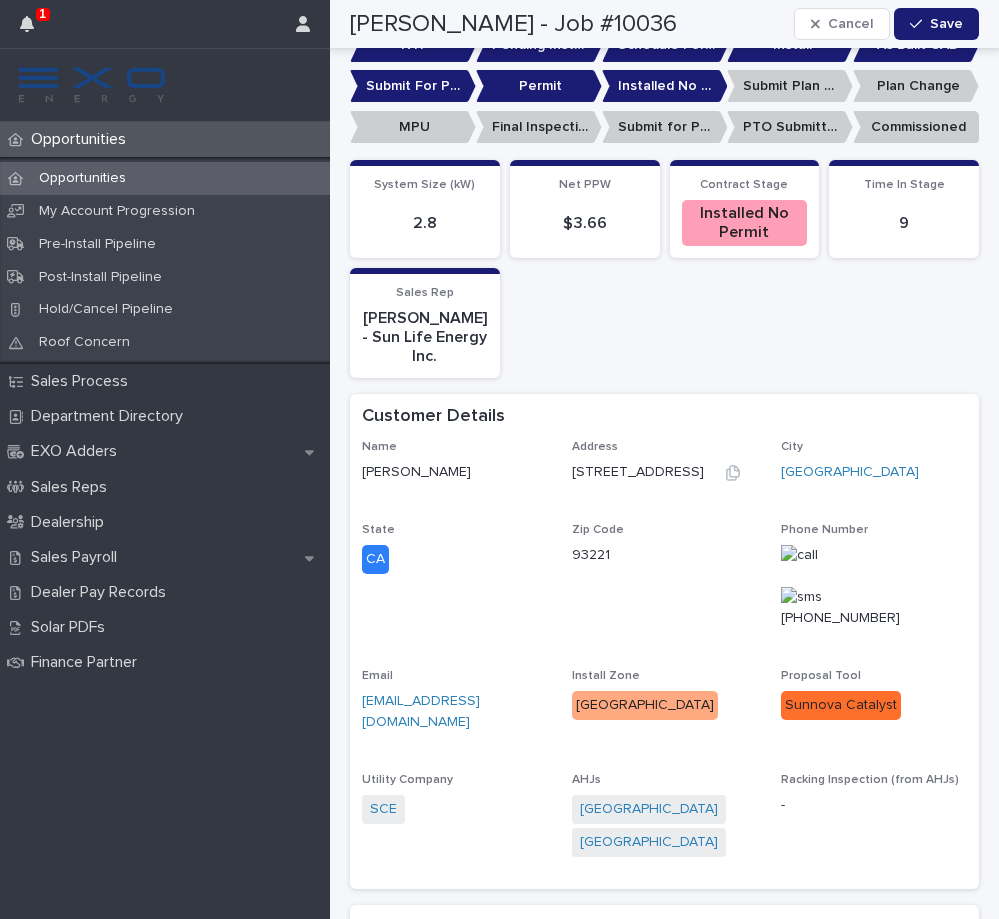 scroll, scrollTop: 0, scrollLeft: 0, axis: both 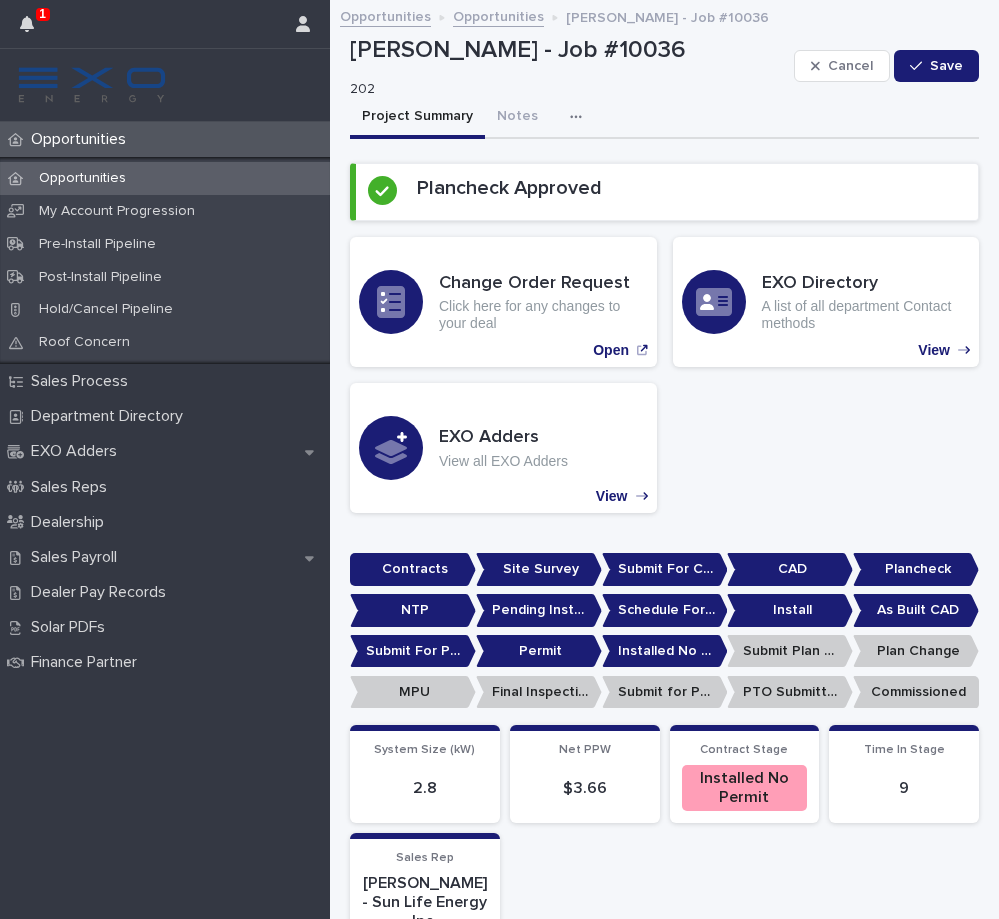 click on "Change Order Request Click here for any changes to your deal Open EXO Directory A list of all department Contact methods View EXO Adders View all EXO Adders  View" at bounding box center (664, 375) 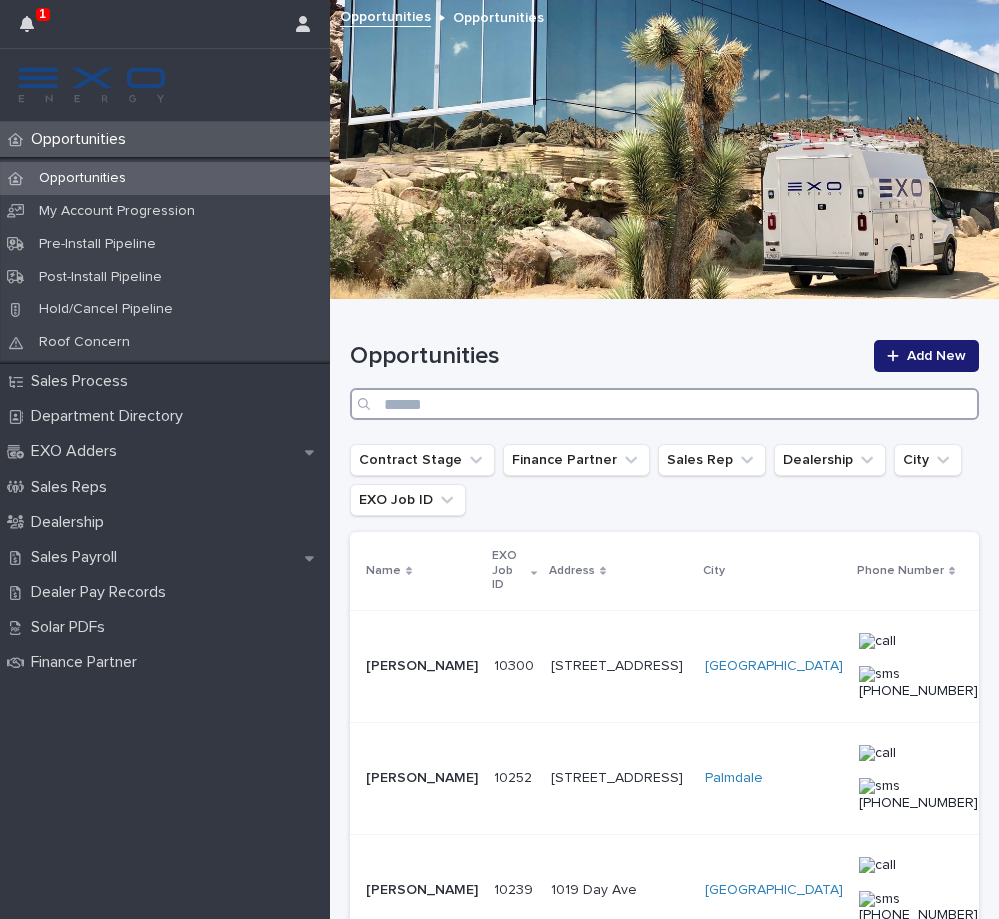 click at bounding box center [664, 404] 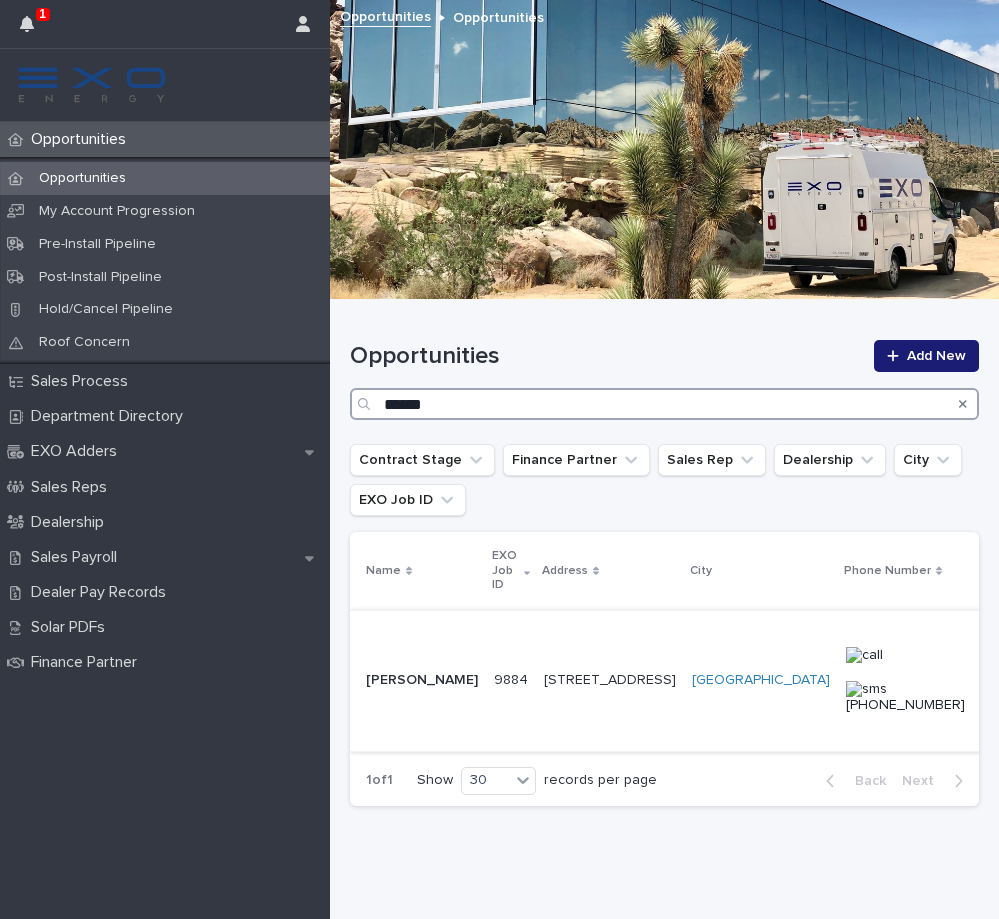 type on "*****" 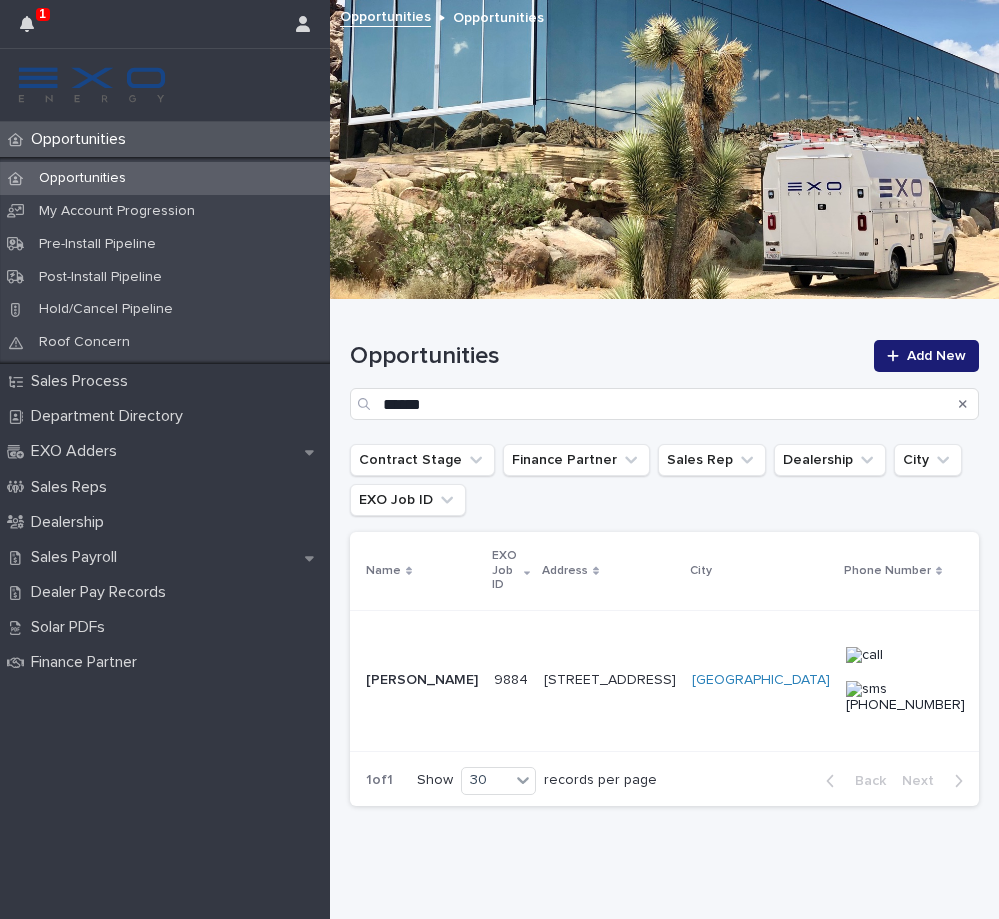 click on "9884 9884" at bounding box center [511, 680] 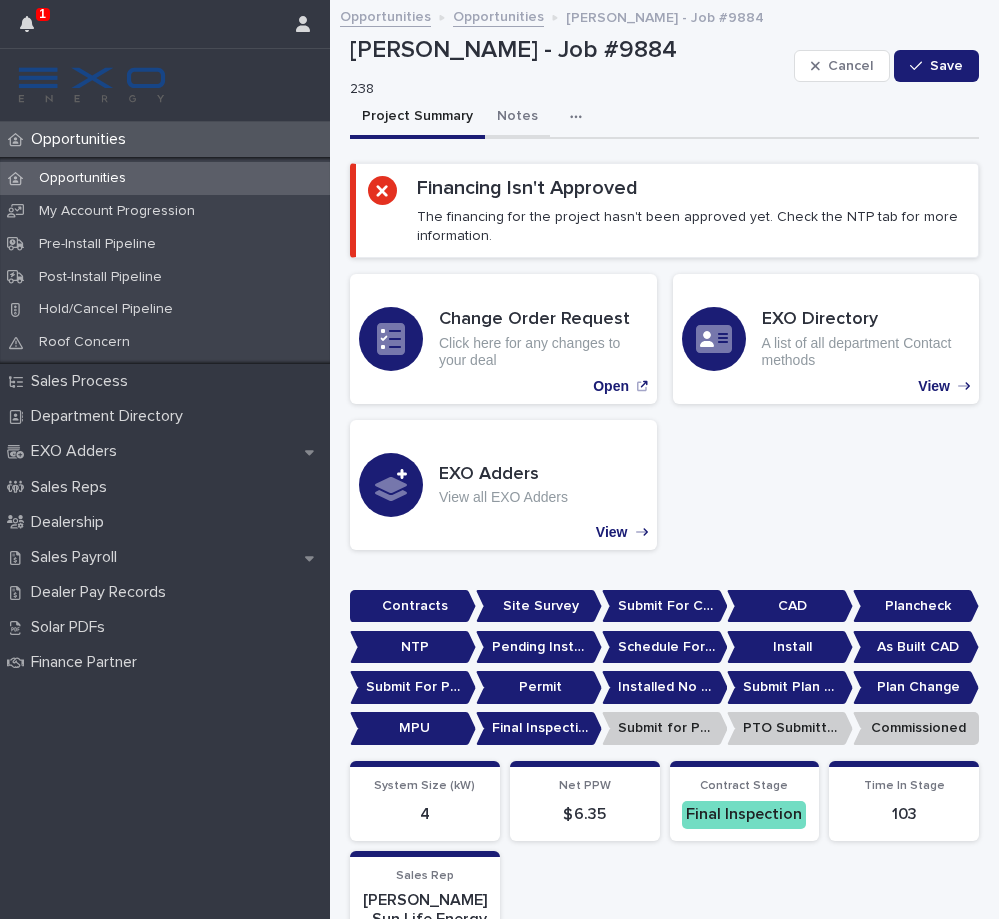 click on "Notes" at bounding box center [517, 118] 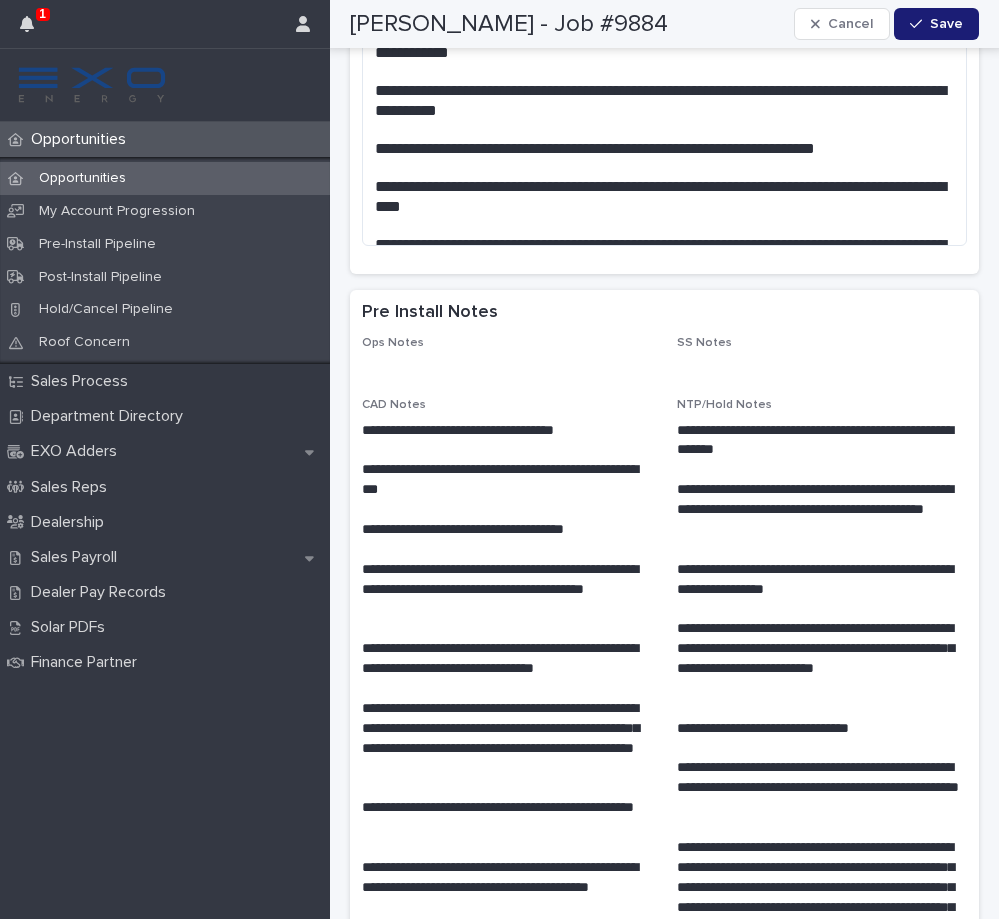 scroll, scrollTop: 0, scrollLeft: 0, axis: both 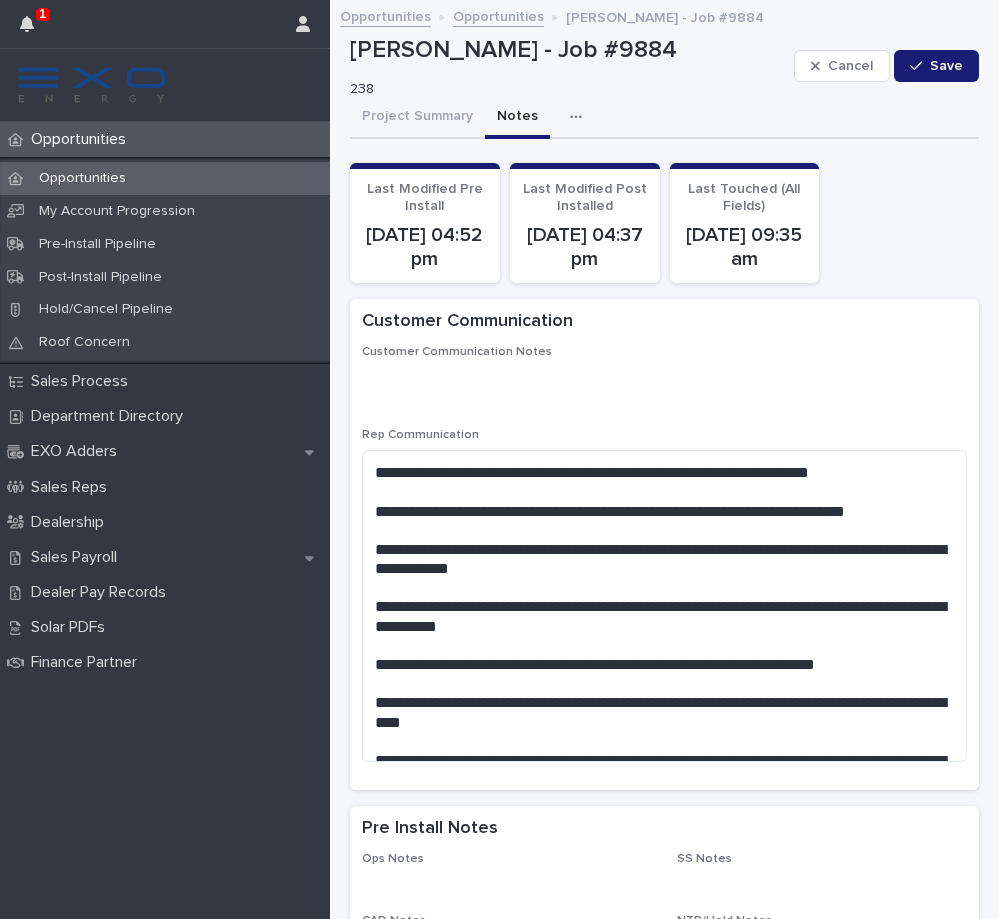 click on "Opportunities" at bounding box center [82, 178] 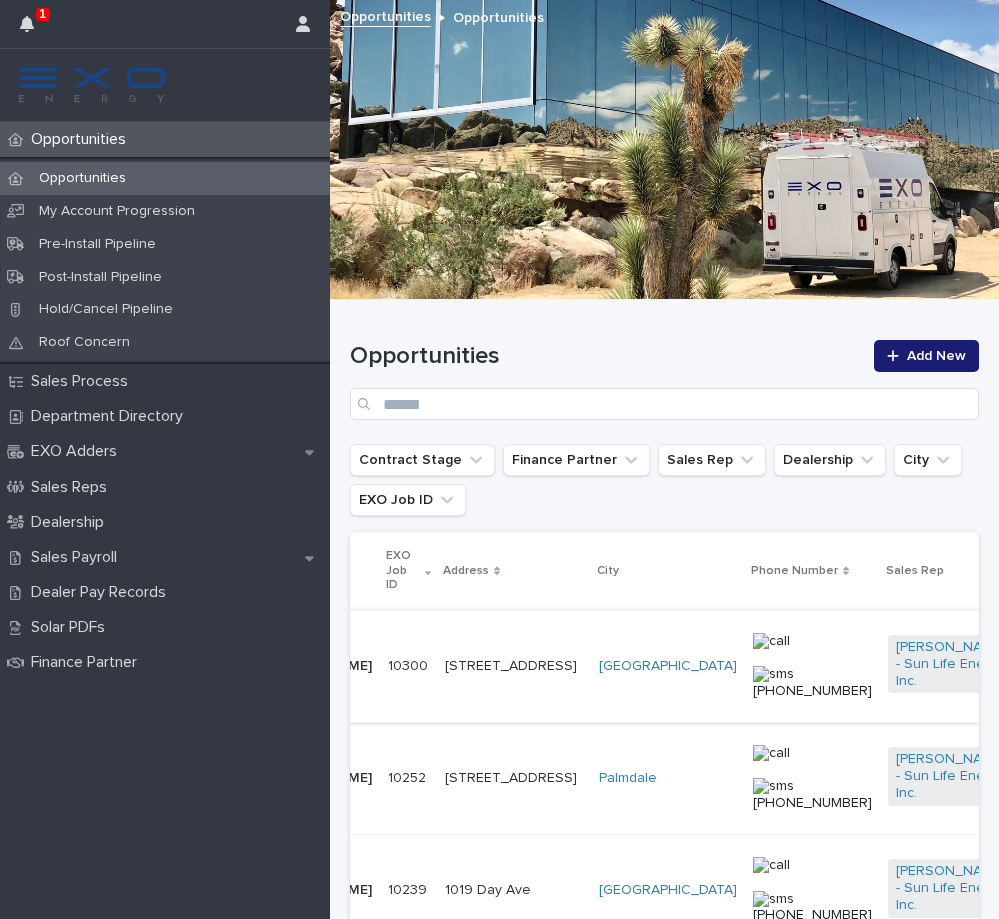 scroll, scrollTop: 0, scrollLeft: 0, axis: both 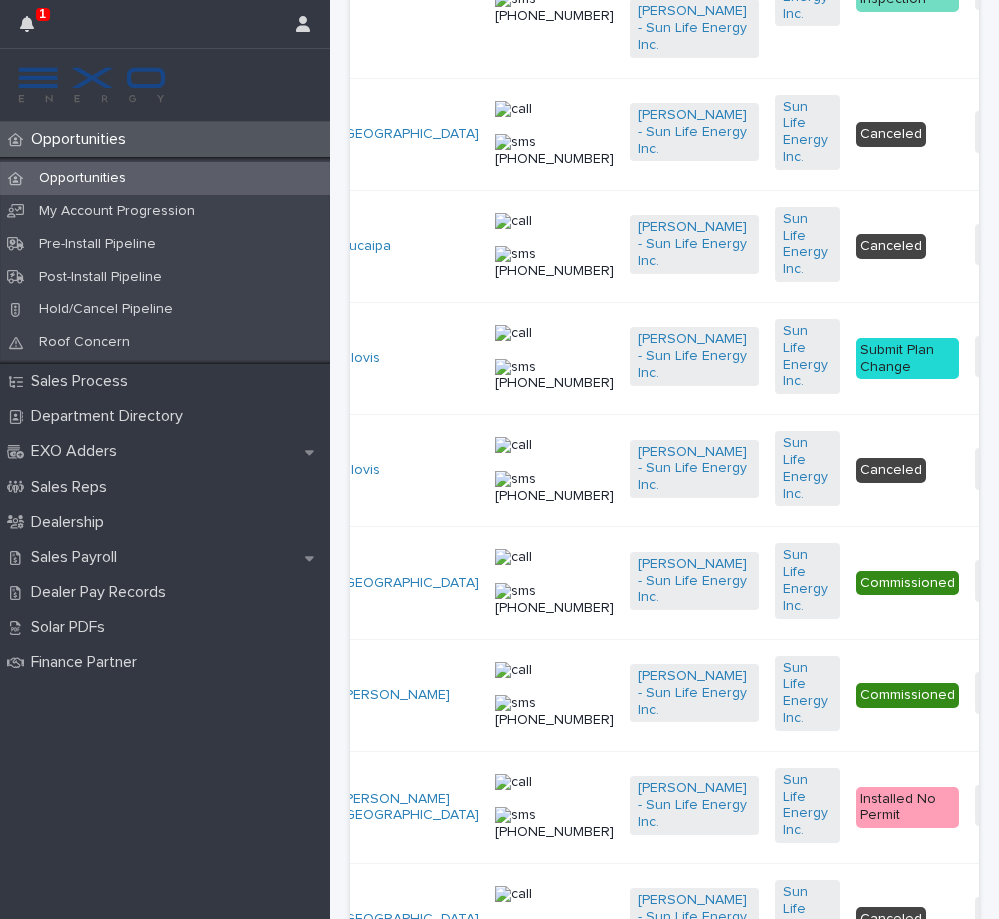 click on "Submit Plan Change" at bounding box center [907, 359] 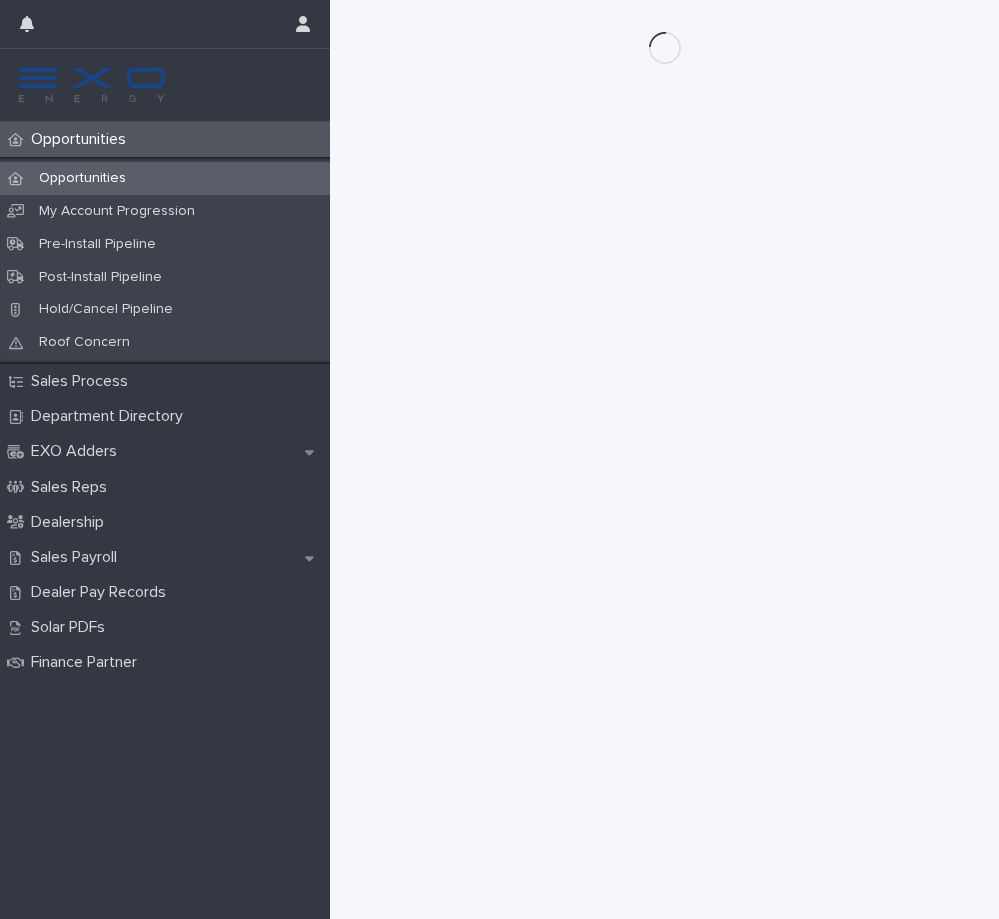 scroll, scrollTop: 0, scrollLeft: 0, axis: both 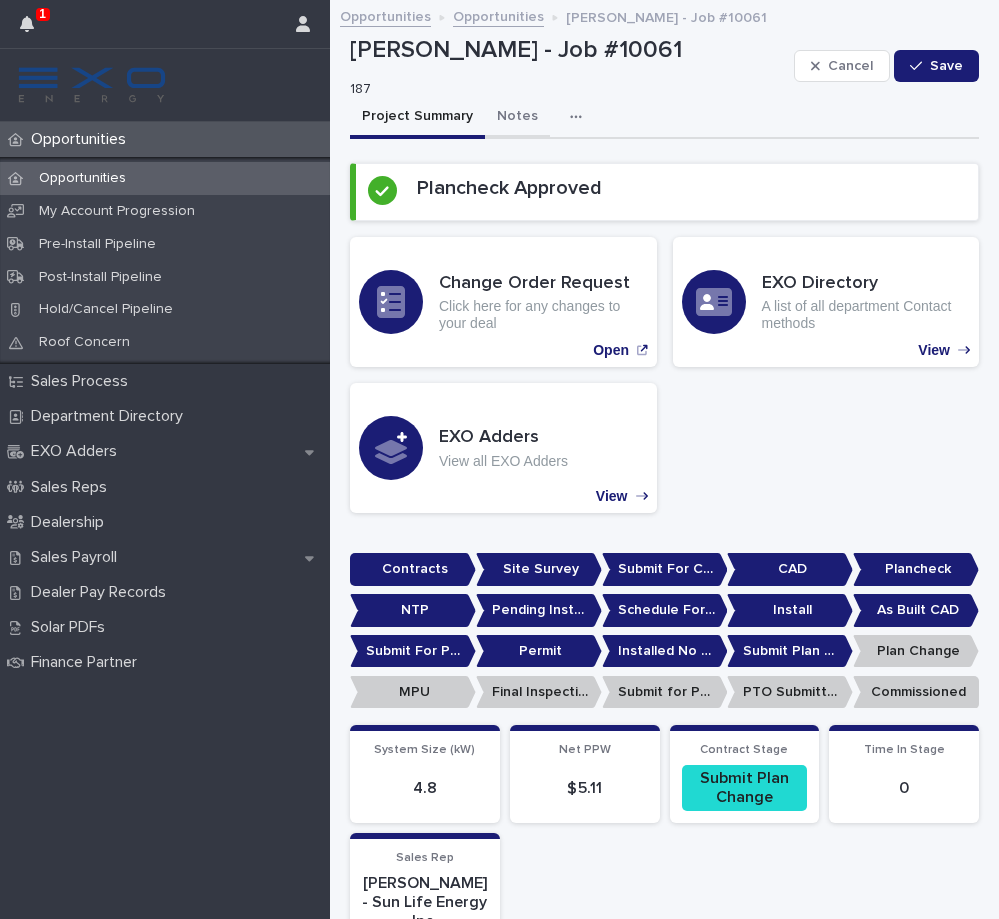 click on "Notes" at bounding box center [517, 118] 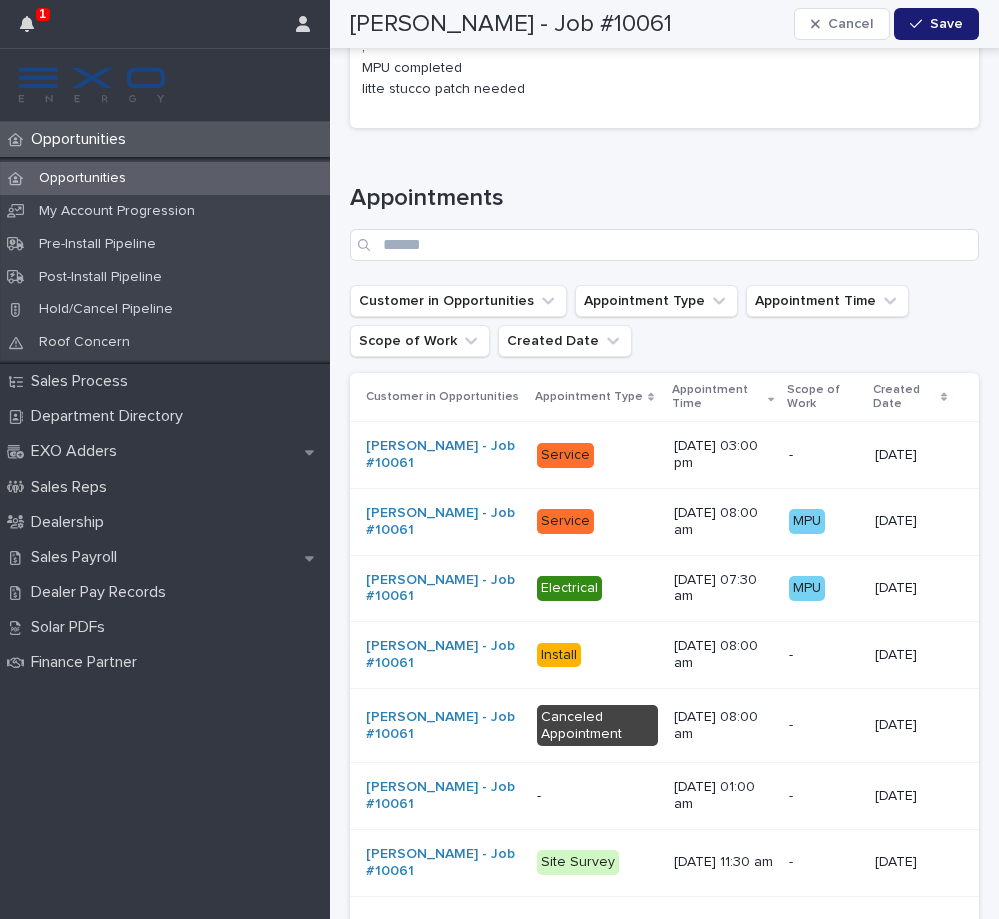 scroll, scrollTop: 5661, scrollLeft: 0, axis: vertical 